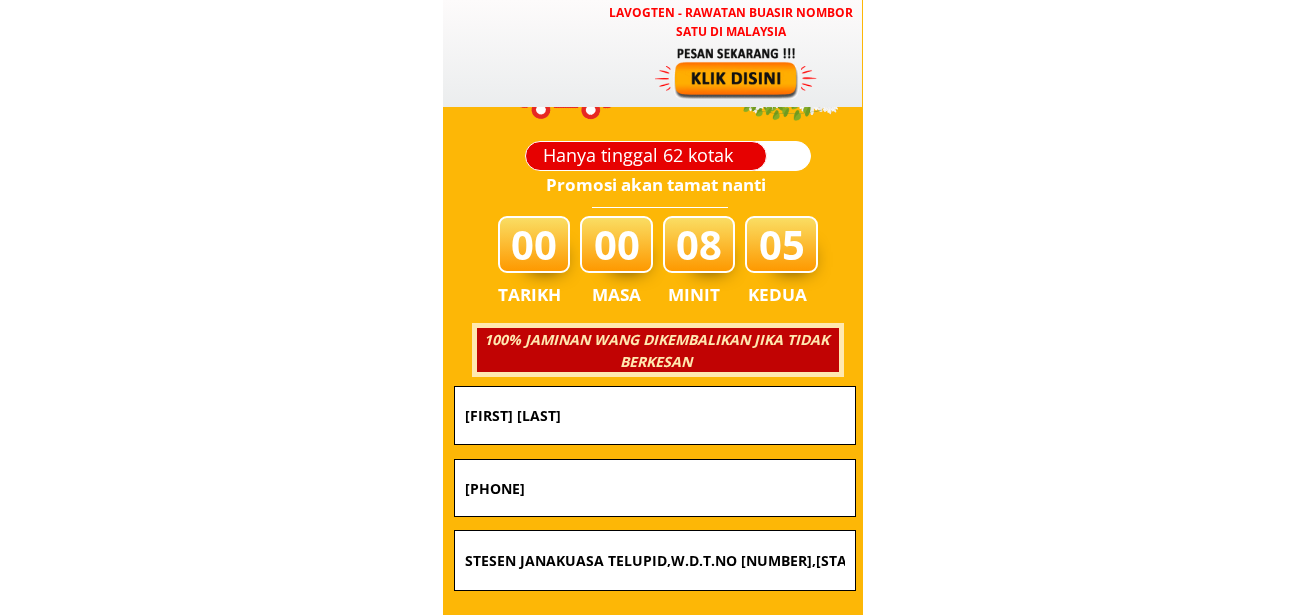 scroll, scrollTop: 7083, scrollLeft: 0, axis: vertical 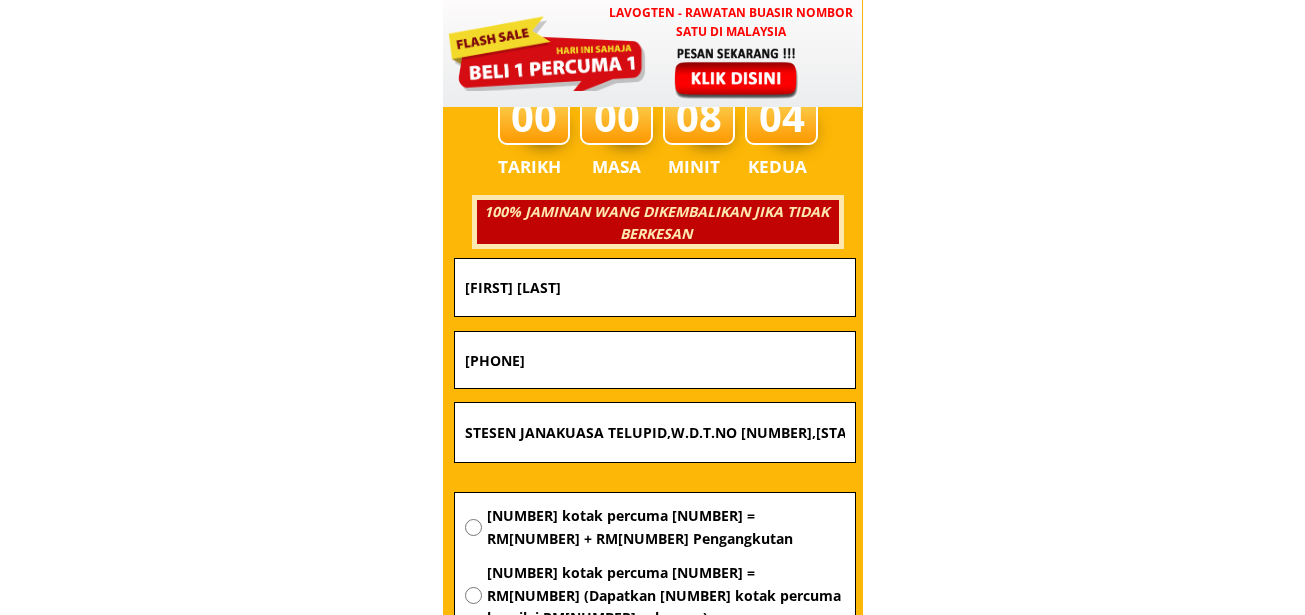 click on "RUSMIN BIN SARIHI" at bounding box center (655, 287) 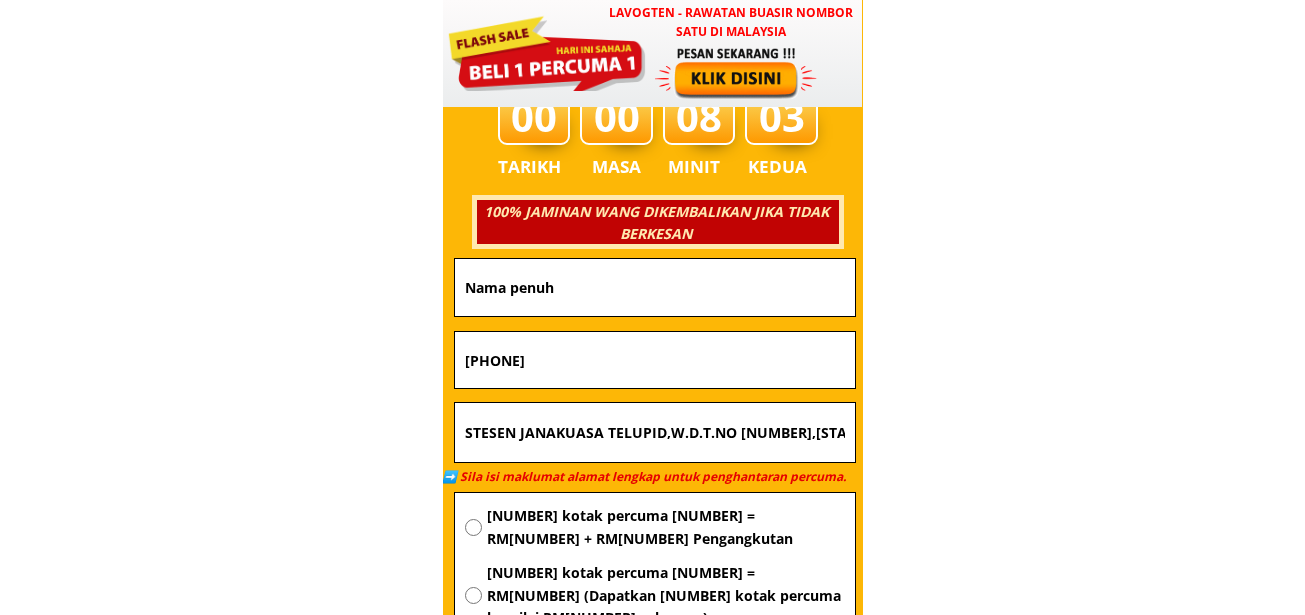 type 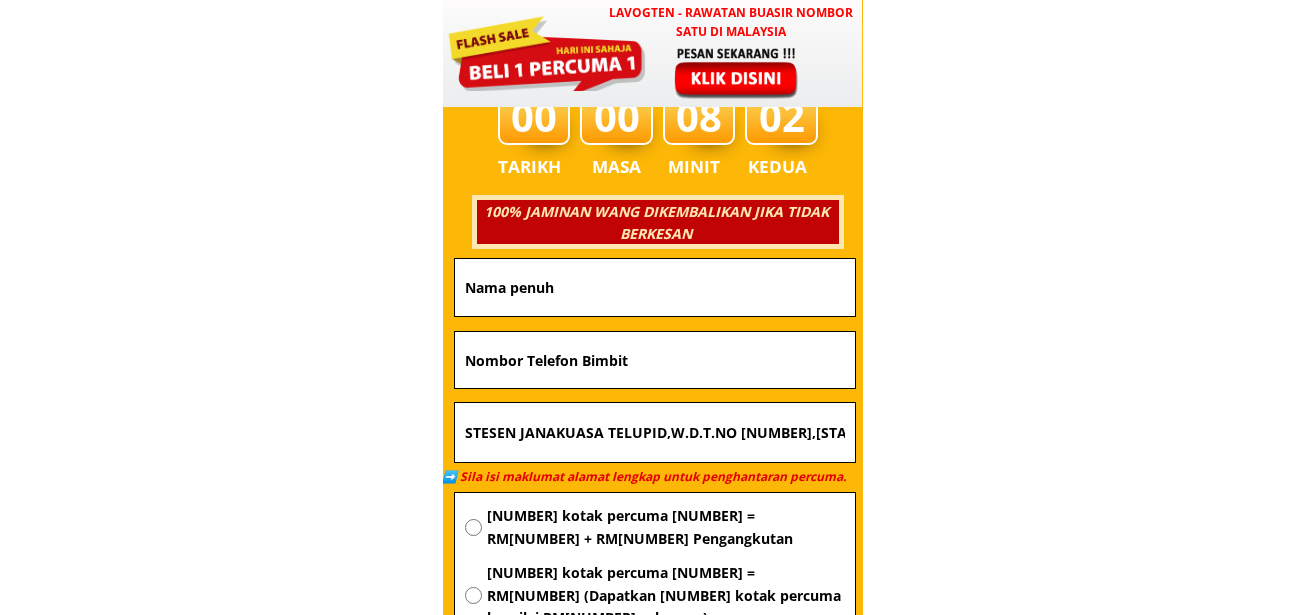 type 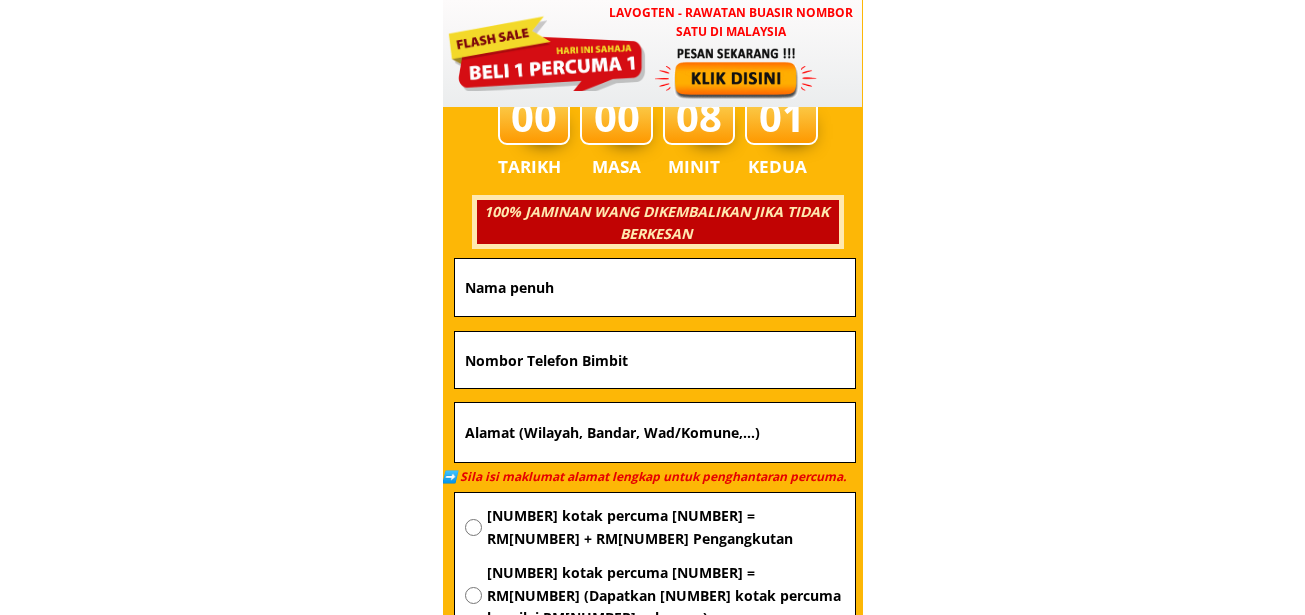 type 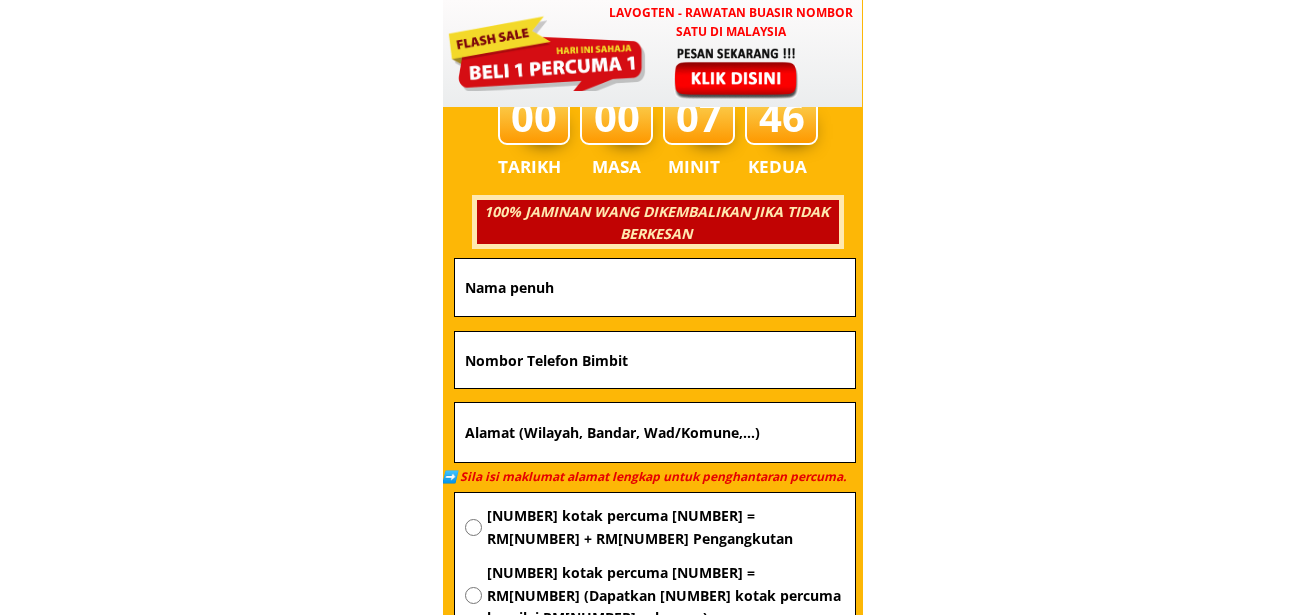 click at bounding box center [655, 287] 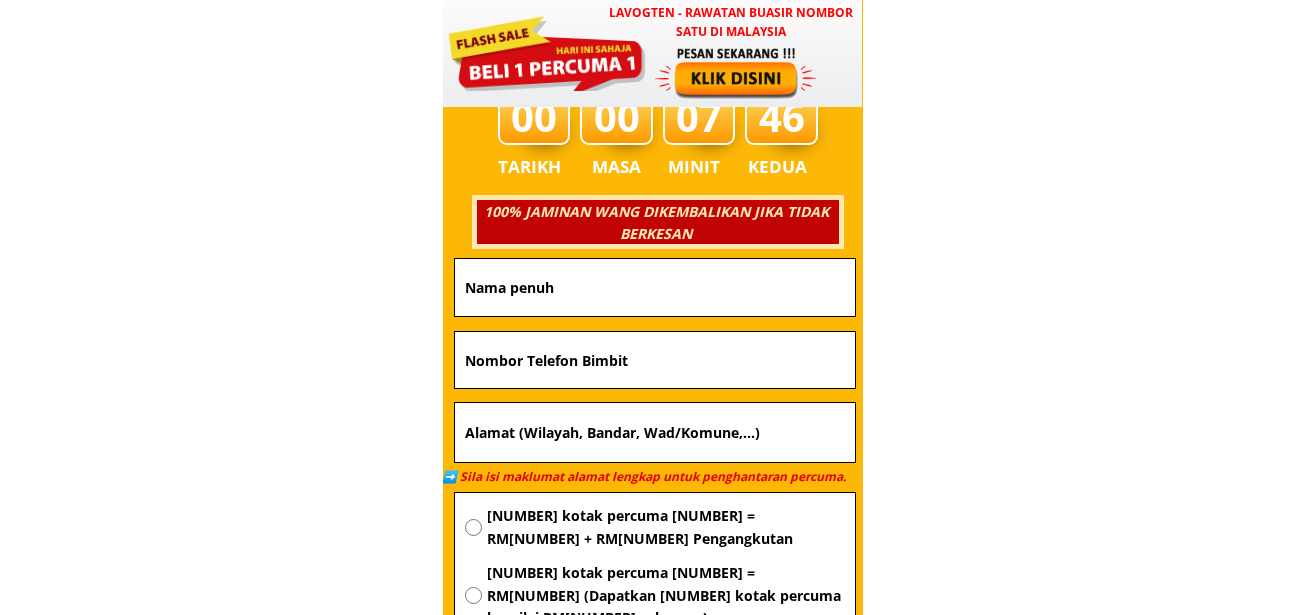 paste on "[LAST_NAME]" 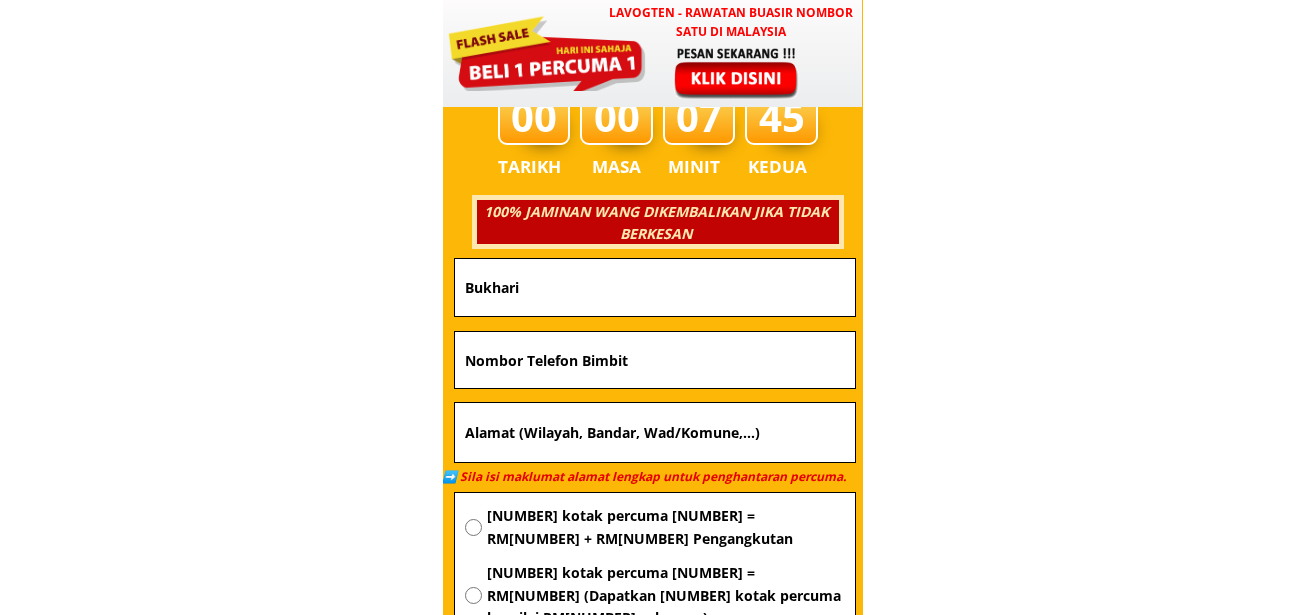 type on "[LAST_NAME]" 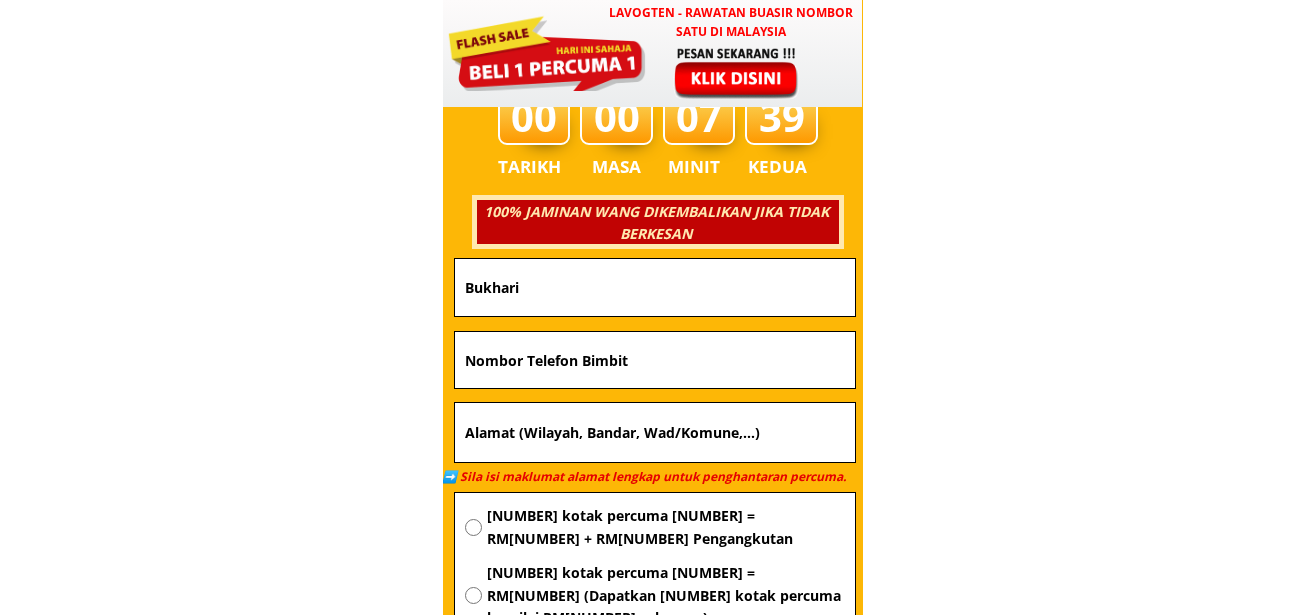 click at bounding box center (655, 360) 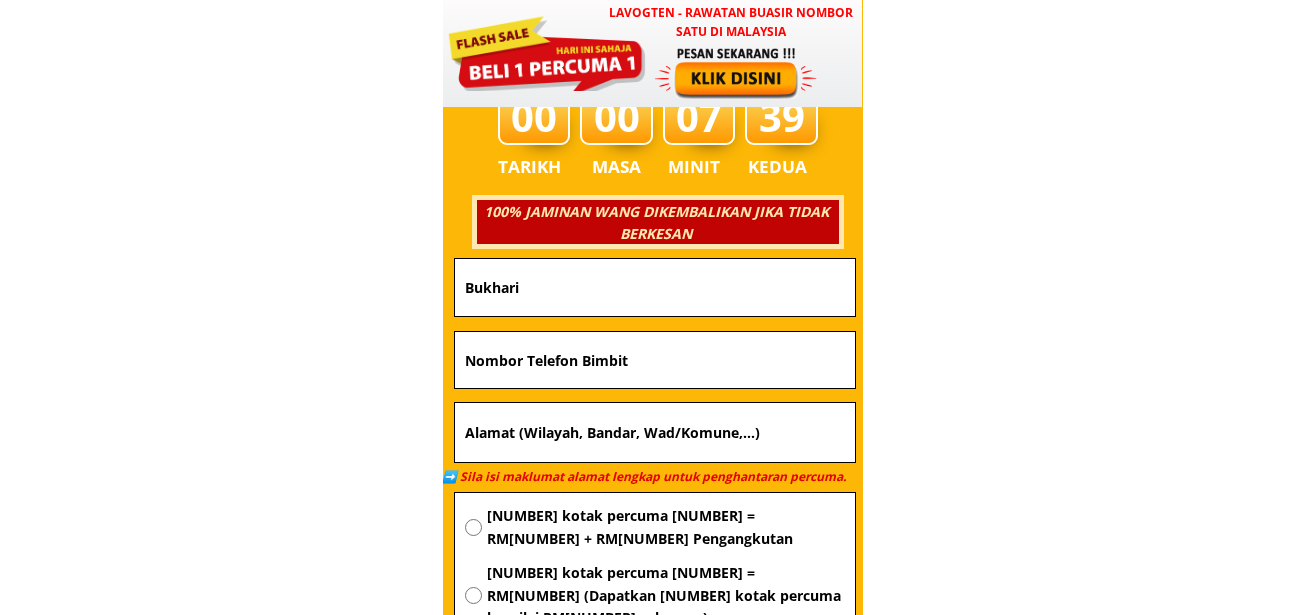 paste on "[NUMBER]" 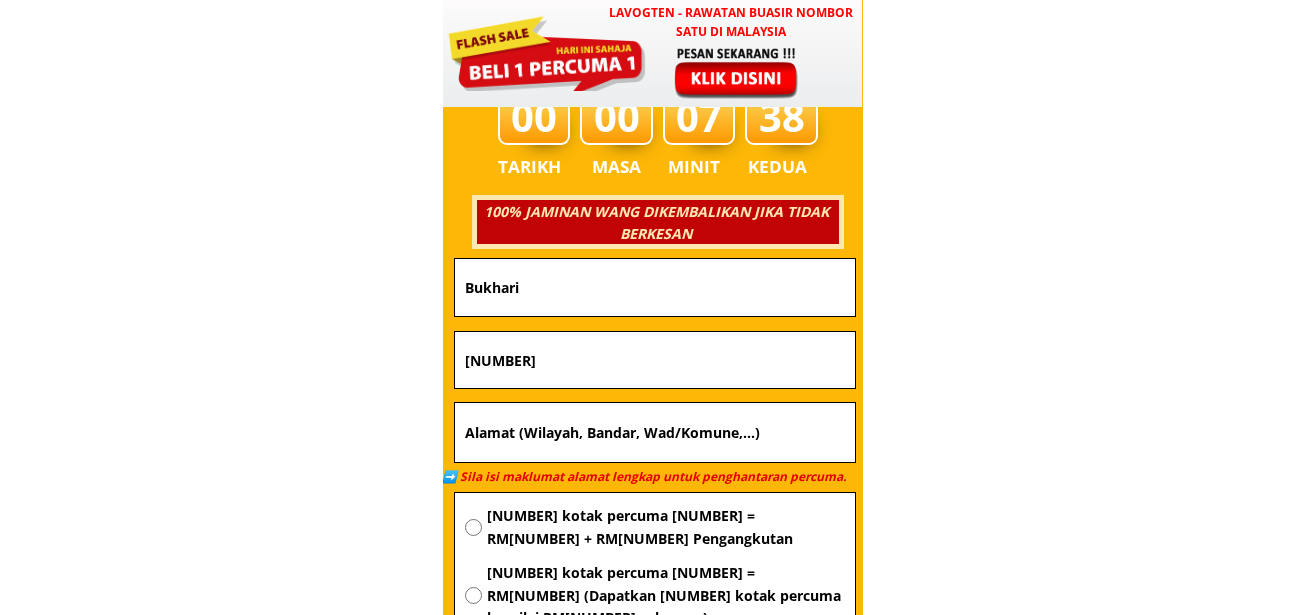 type on "[NUMBER]" 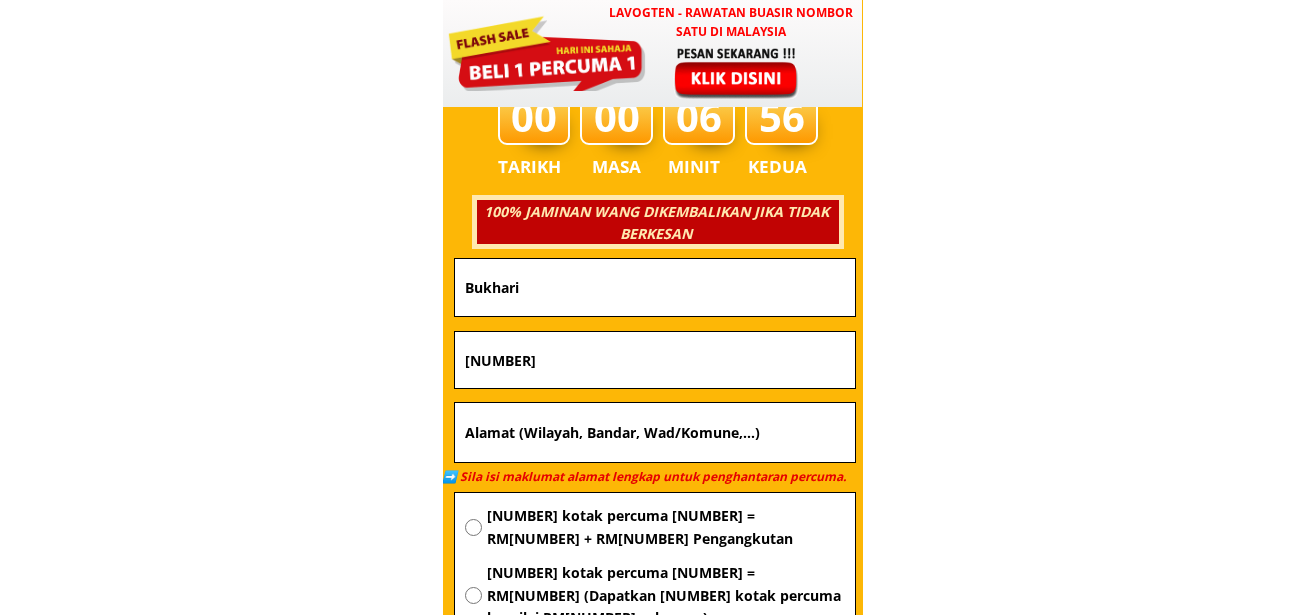 click on "1 kotak percuma 1 = RM94 + RM5 Pengangkutan" at bounding box center (666, 527) 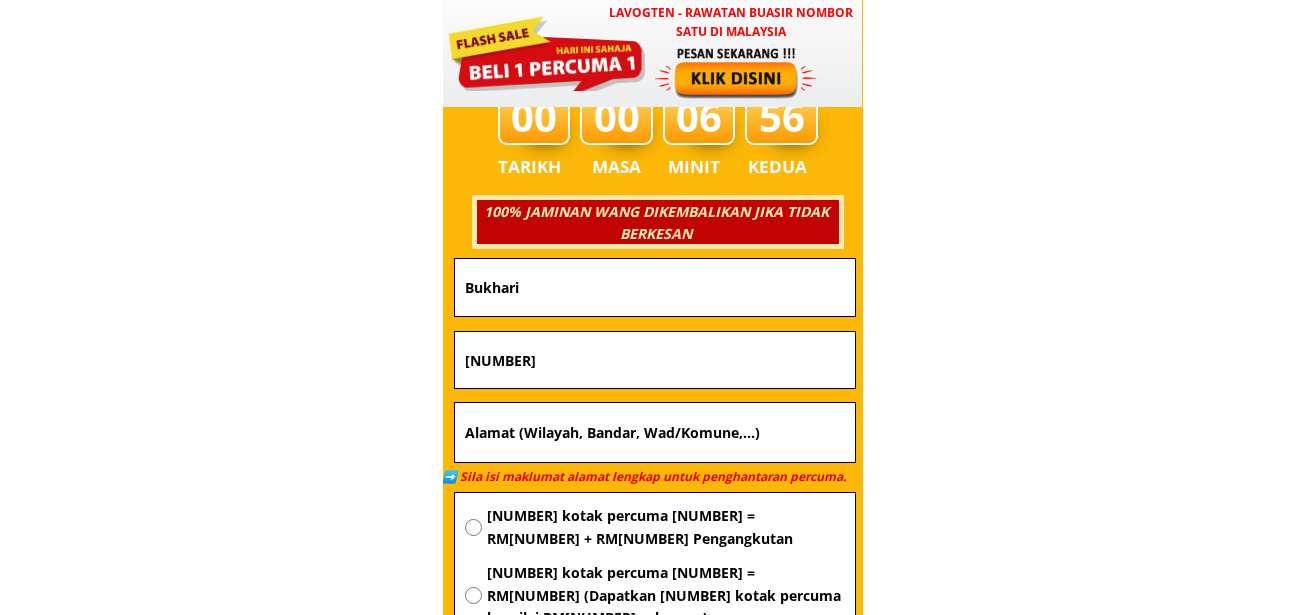 radio on "true" 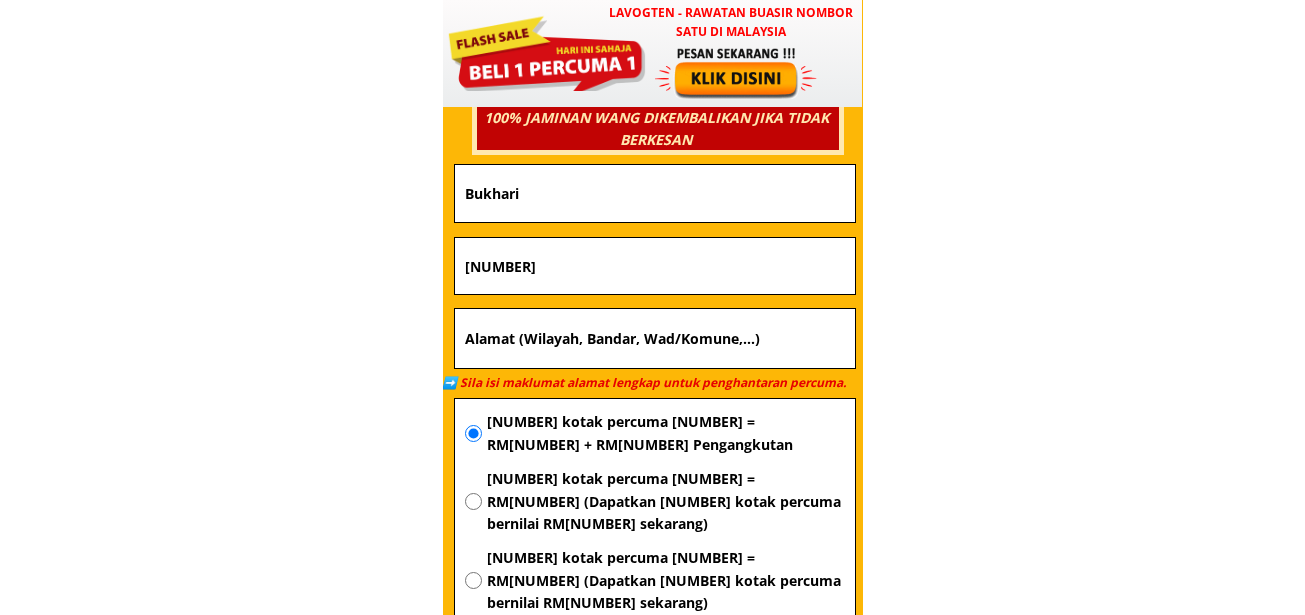 scroll, scrollTop: 7336, scrollLeft: 0, axis: vertical 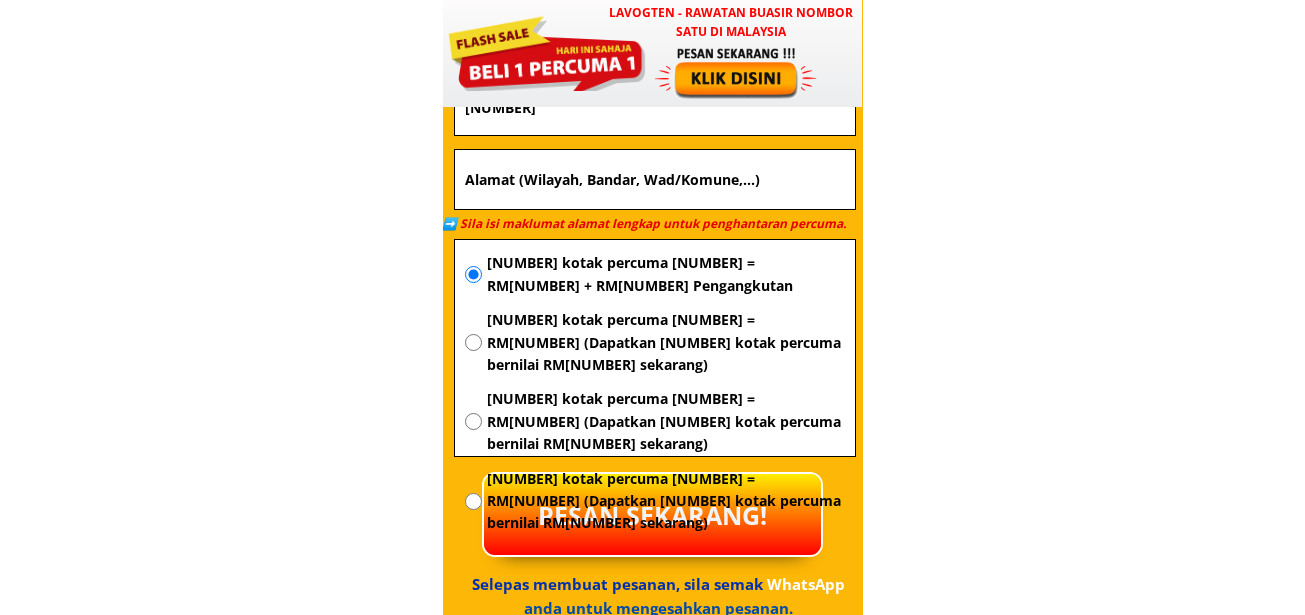 click on "PESAN SEKARANG!" at bounding box center [652, 514] 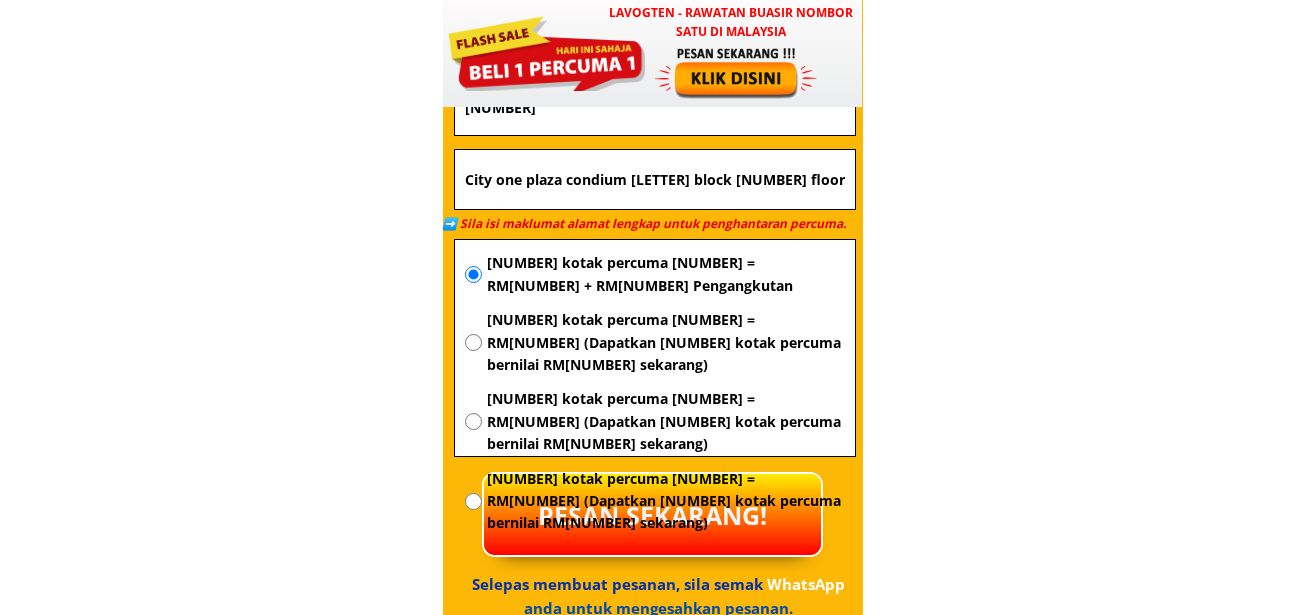 type on "Address: Address: [BLOCK] [NUMBER]-[NUMBER], [BUILDING_TYPE], [STREET], [AREA], [POSTAL_CODE], [CITY] [STATE], [CITY]" 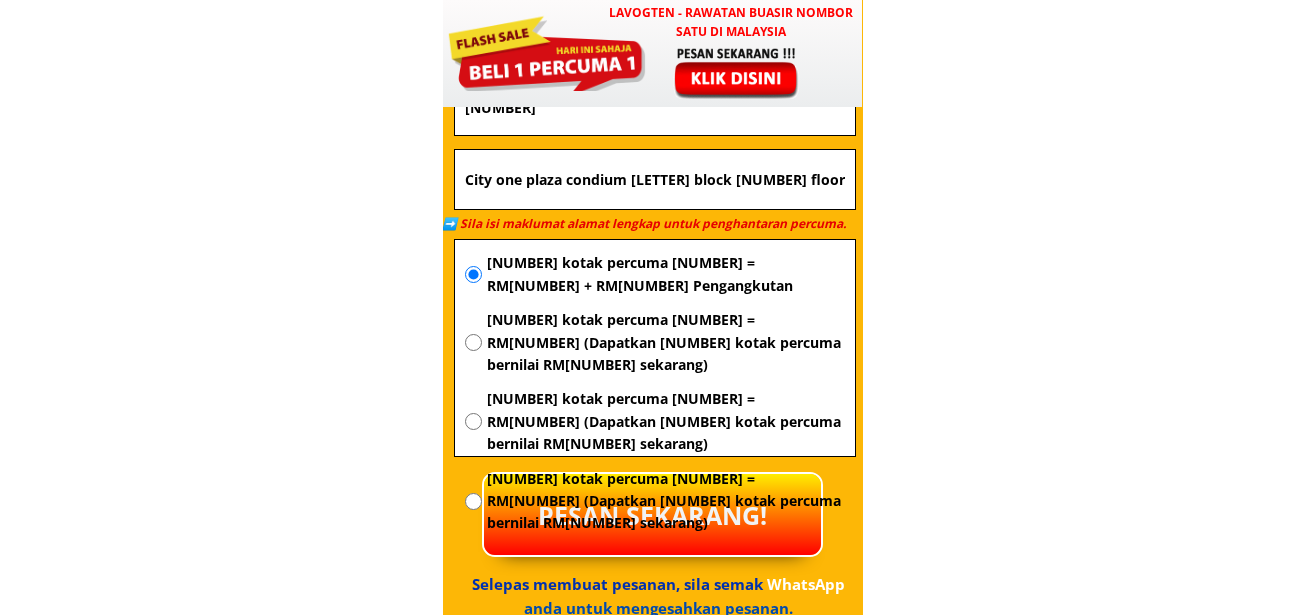 click on "1 kotak percuma 1 = RM94 + RM5 Pengangkutan" at bounding box center [666, 274] 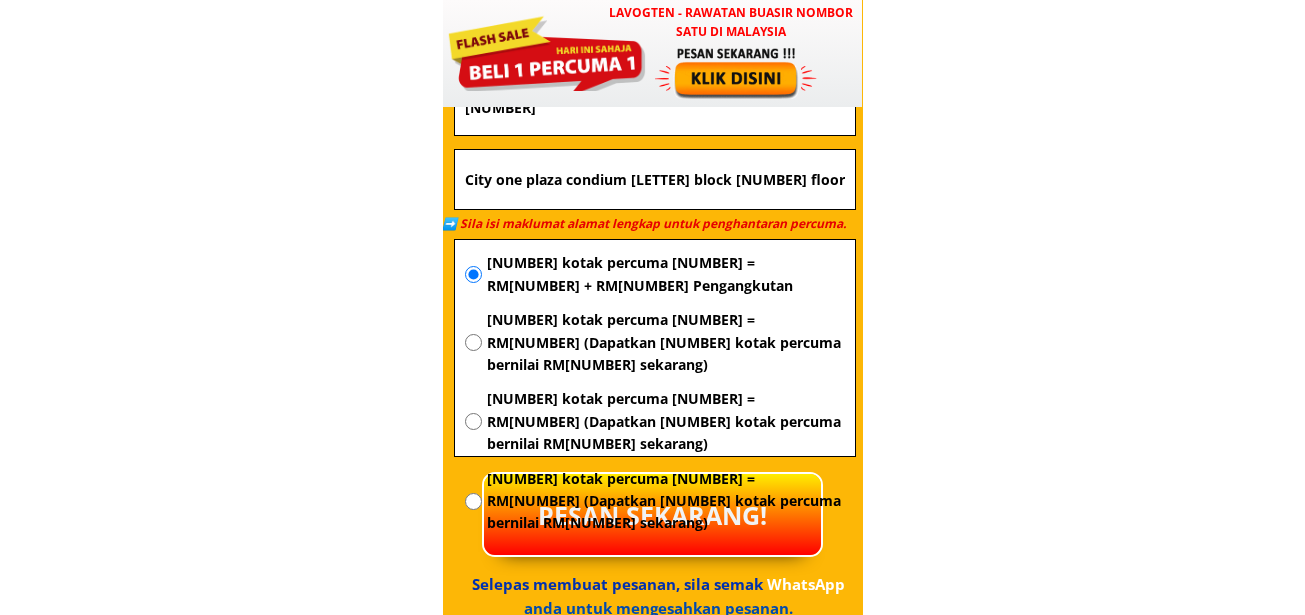 click on "PESAN SEKARANG!" at bounding box center [652, 514] 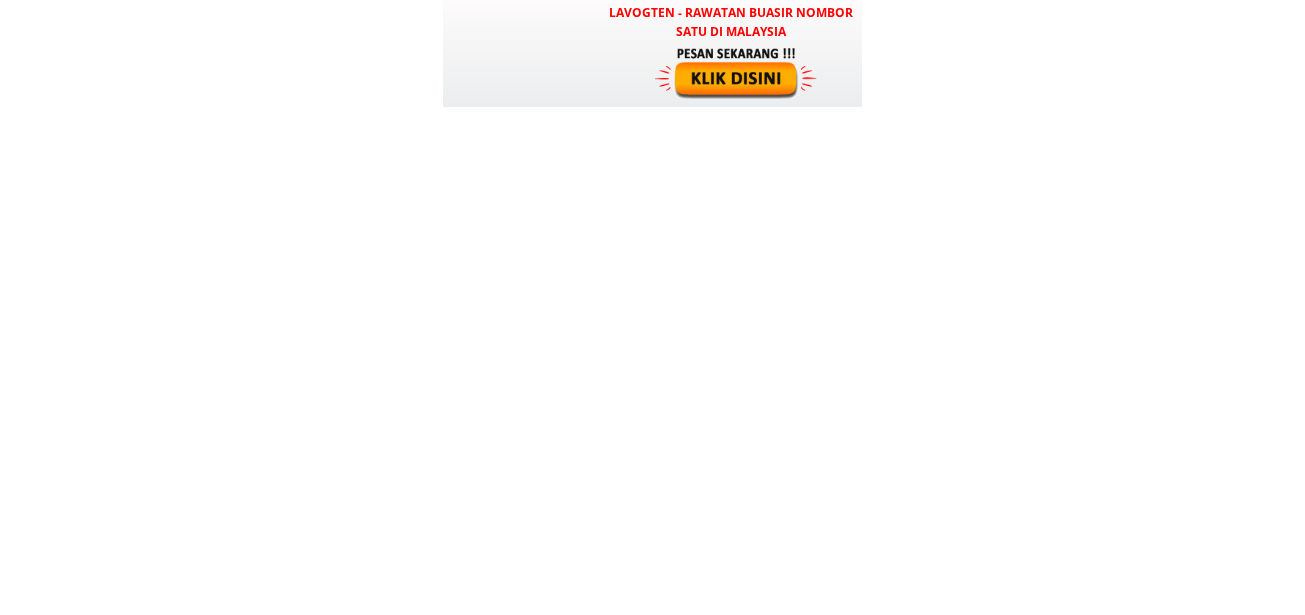 scroll, scrollTop: 3150, scrollLeft: 0, axis: vertical 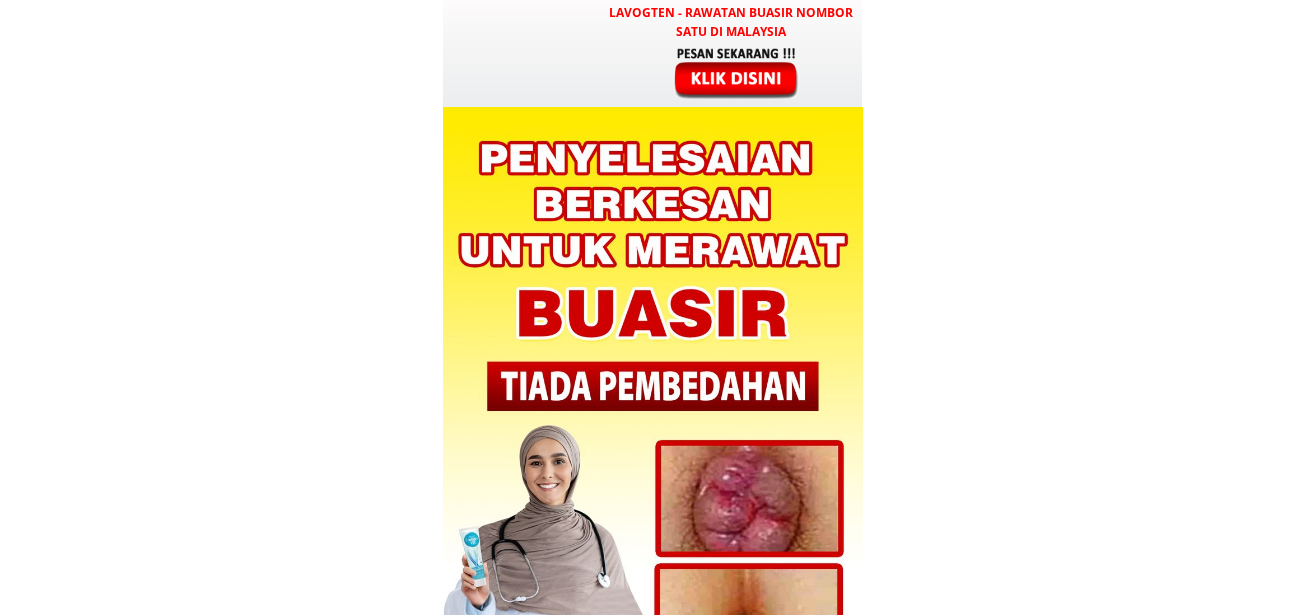 click at bounding box center (738, 72) 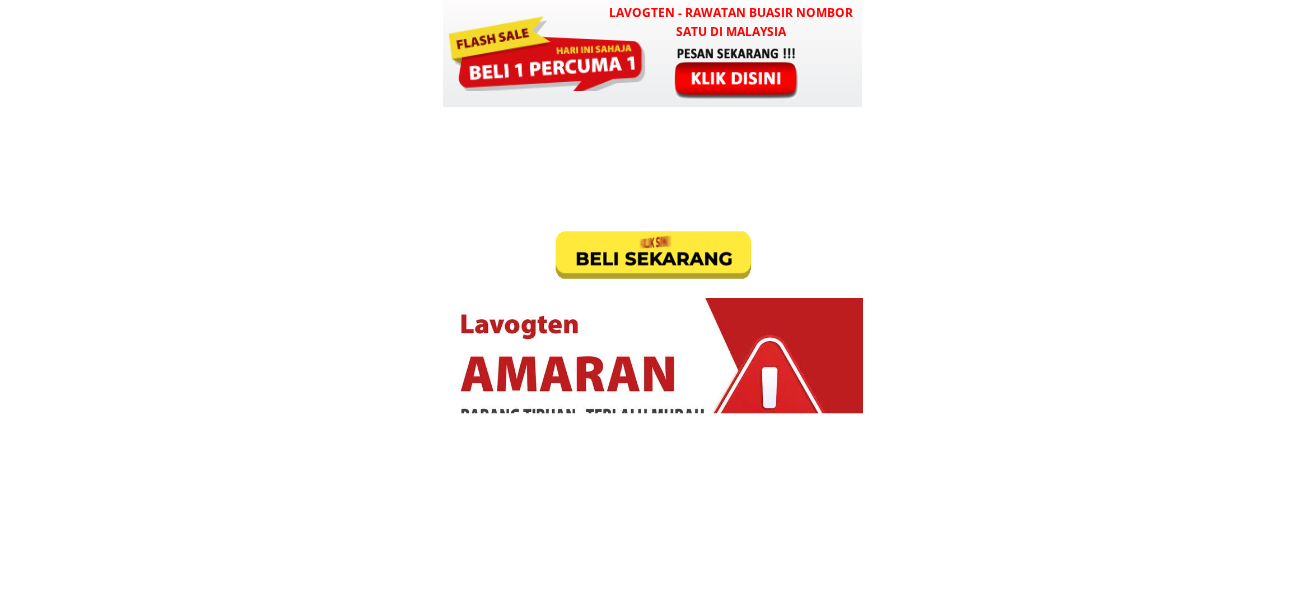 scroll, scrollTop: 7083, scrollLeft: 0, axis: vertical 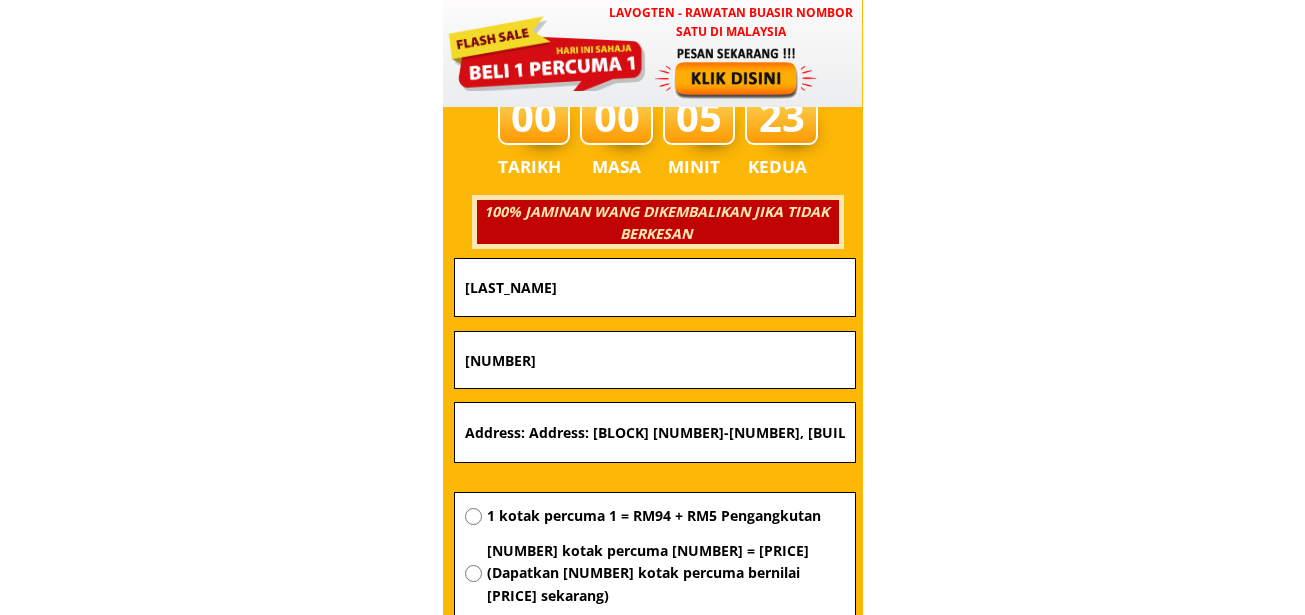 click on "[LAST_NAME]" at bounding box center [655, 287] 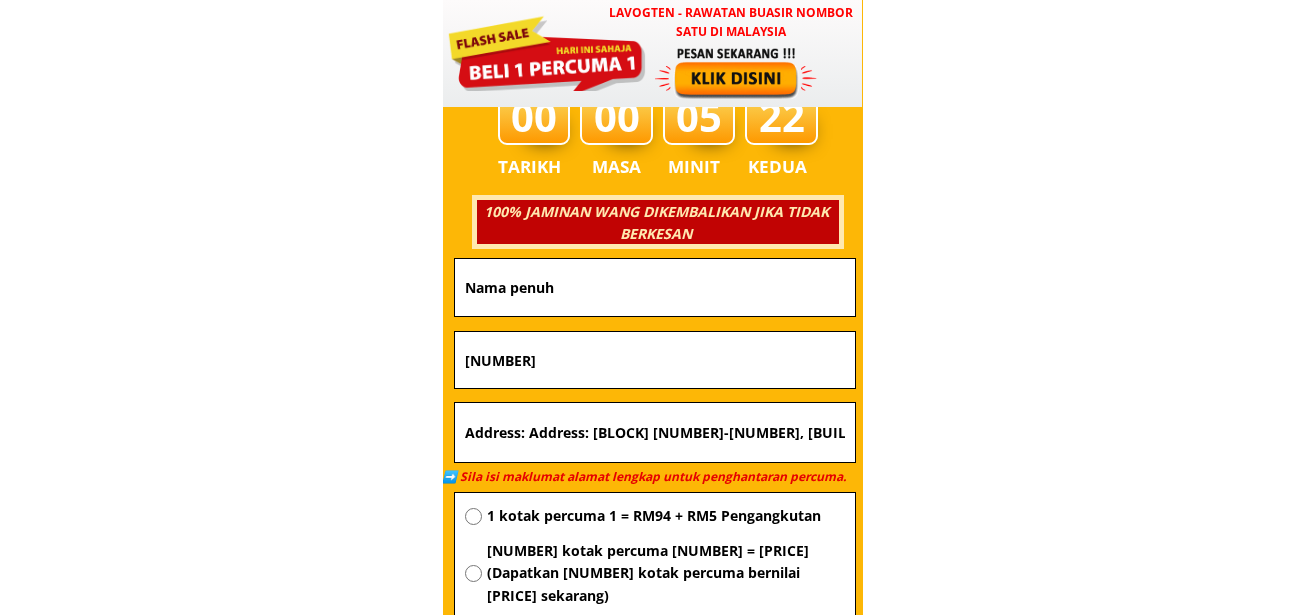type 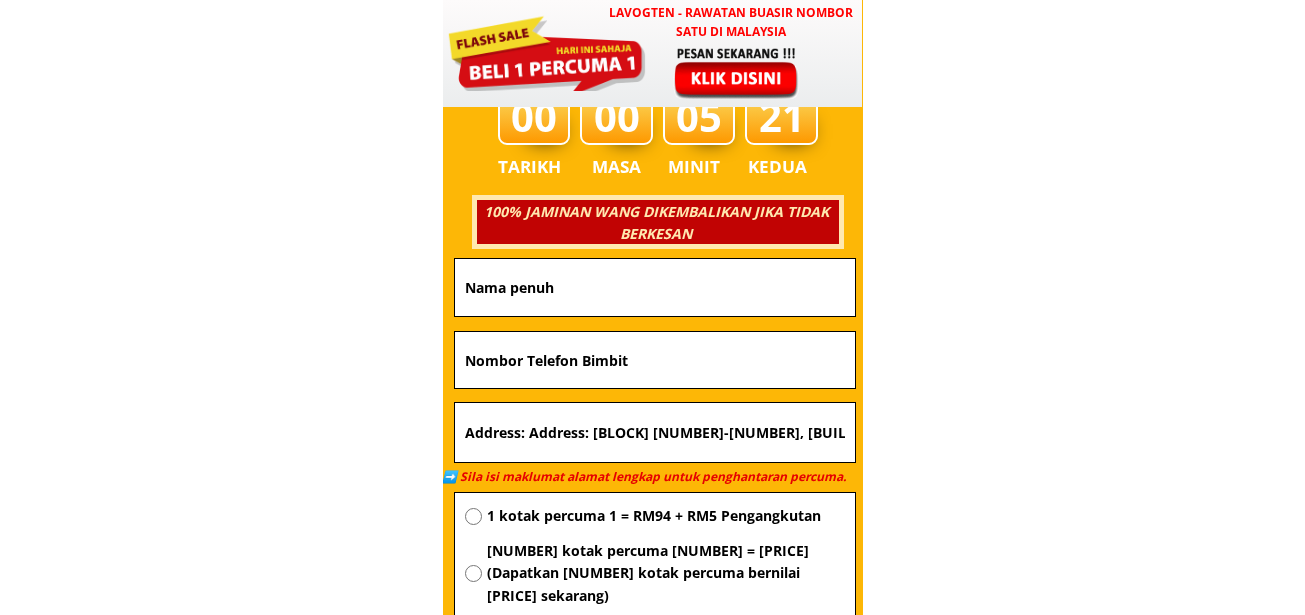 type 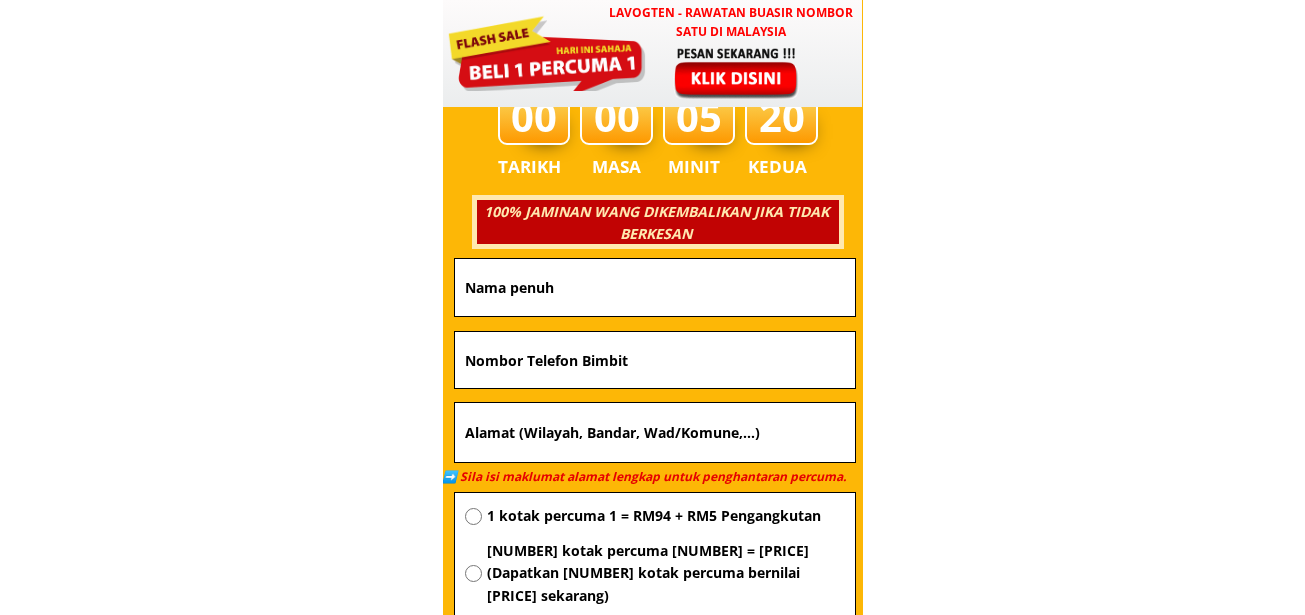 type 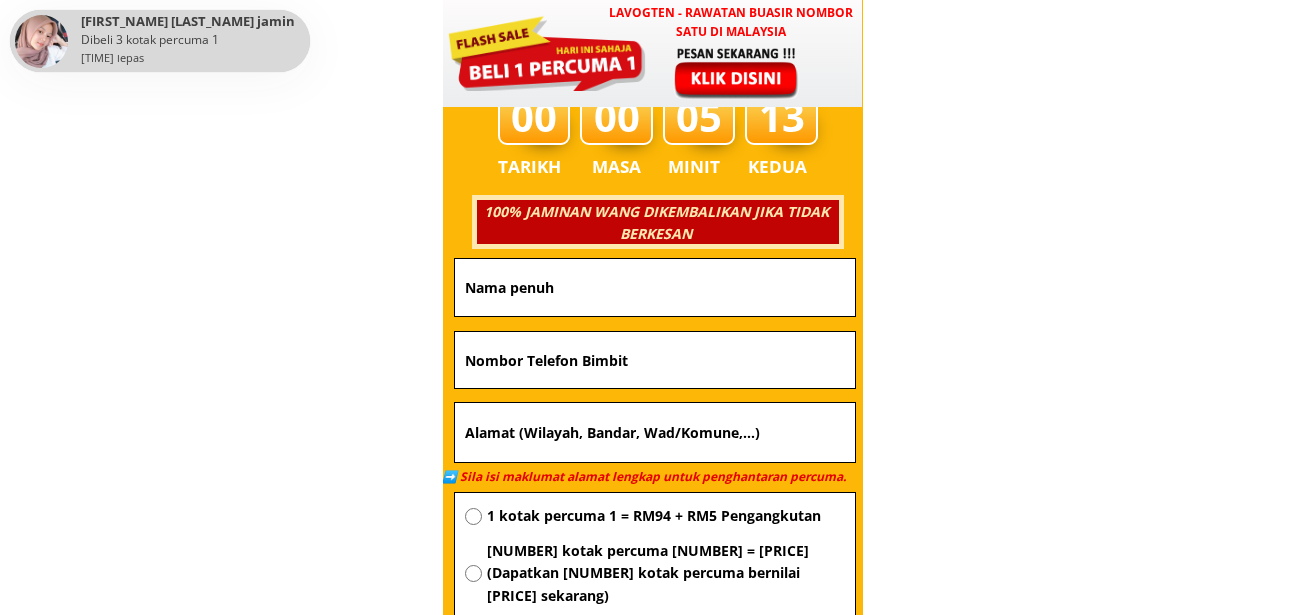 click at bounding box center (655, 287) 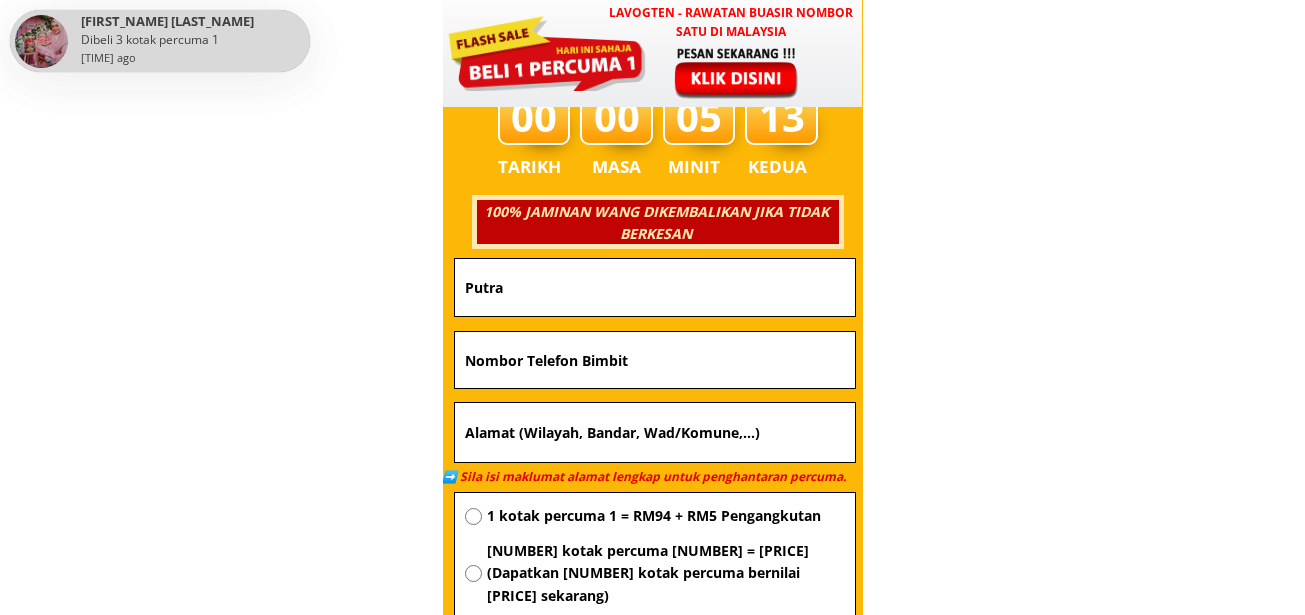 type on "Putra" 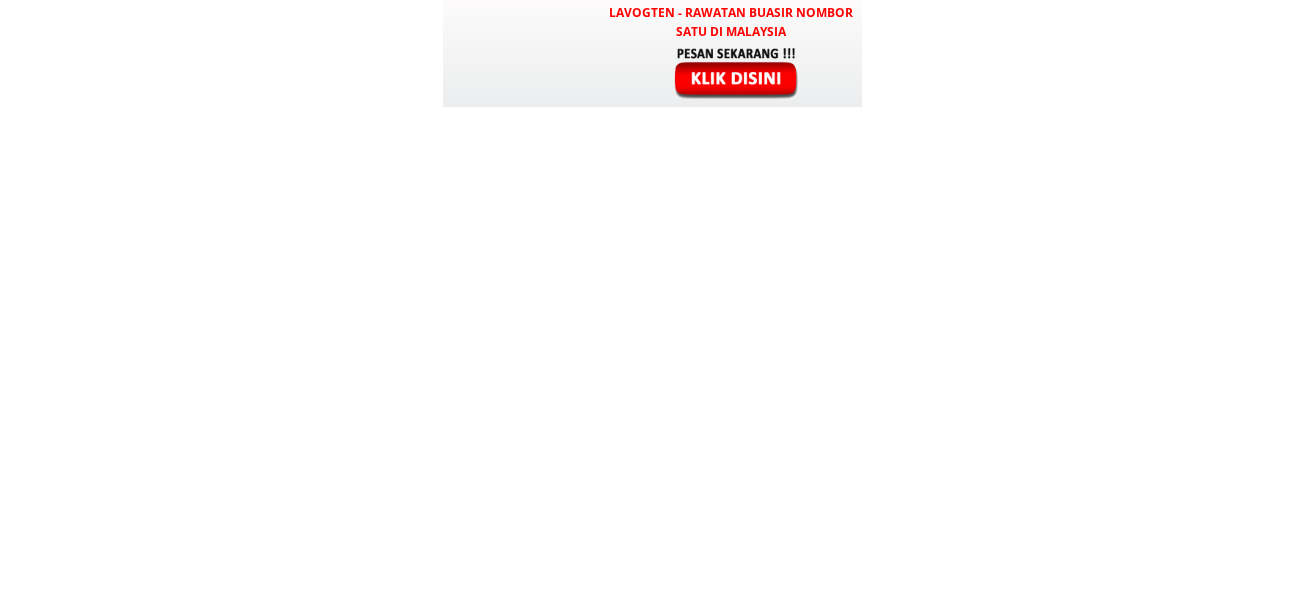 scroll, scrollTop: 7083, scrollLeft: 0, axis: vertical 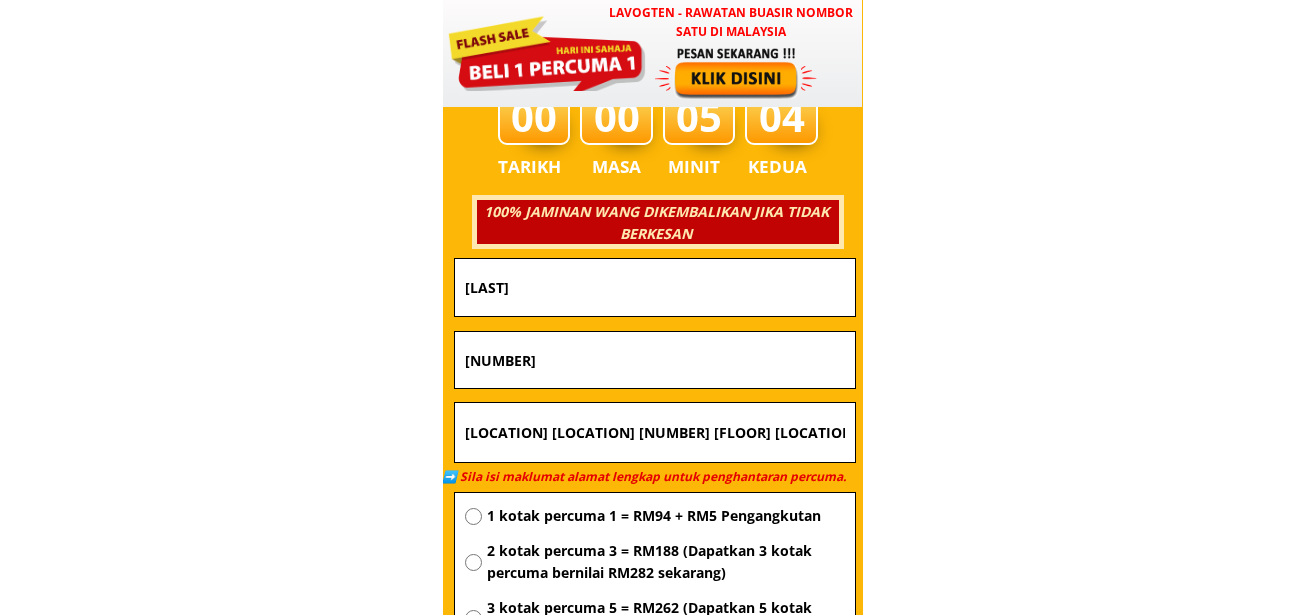 click on "[NUMBER]" at bounding box center [655, 360] 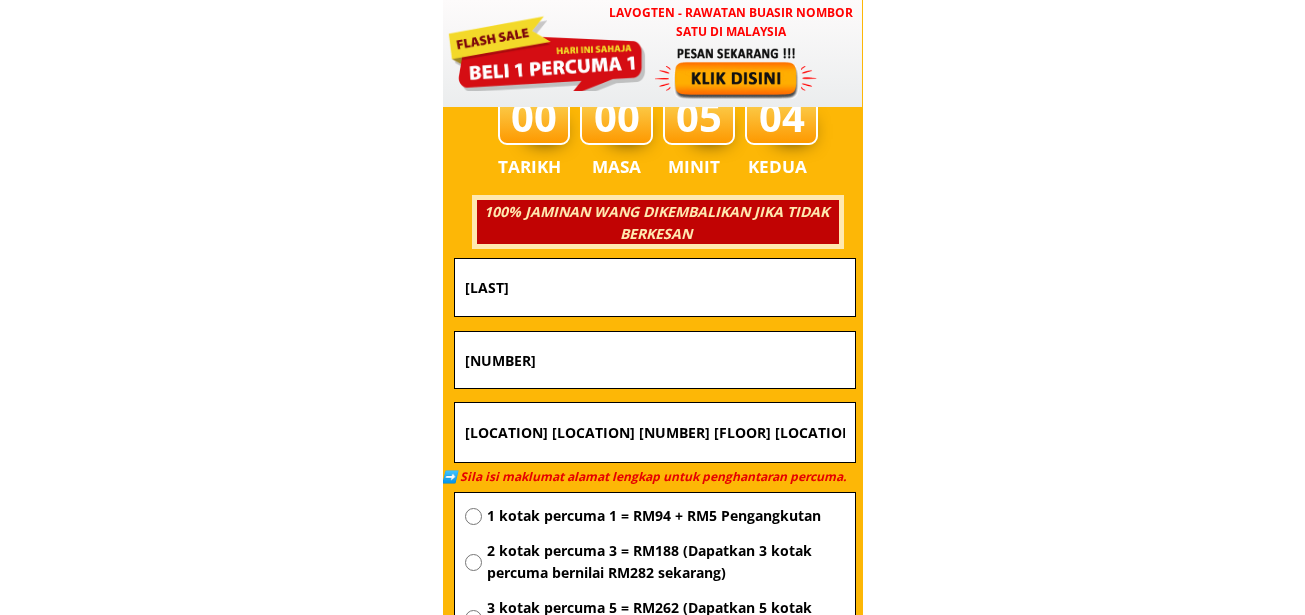 paste on "0134536231" 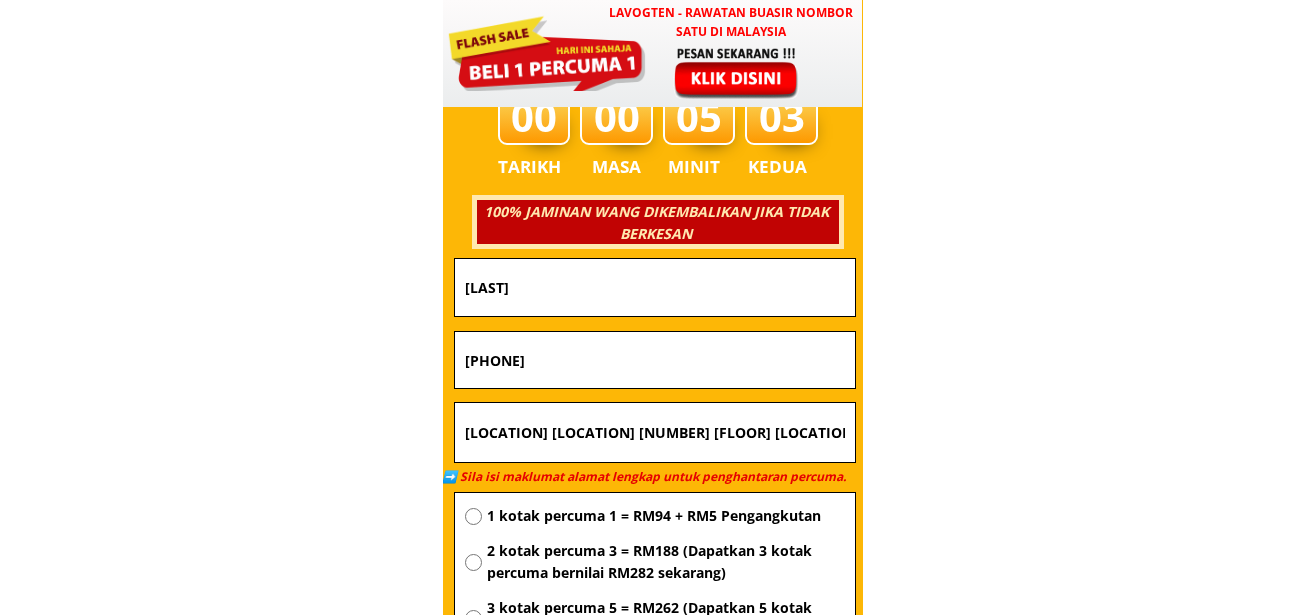 type on "0134536231" 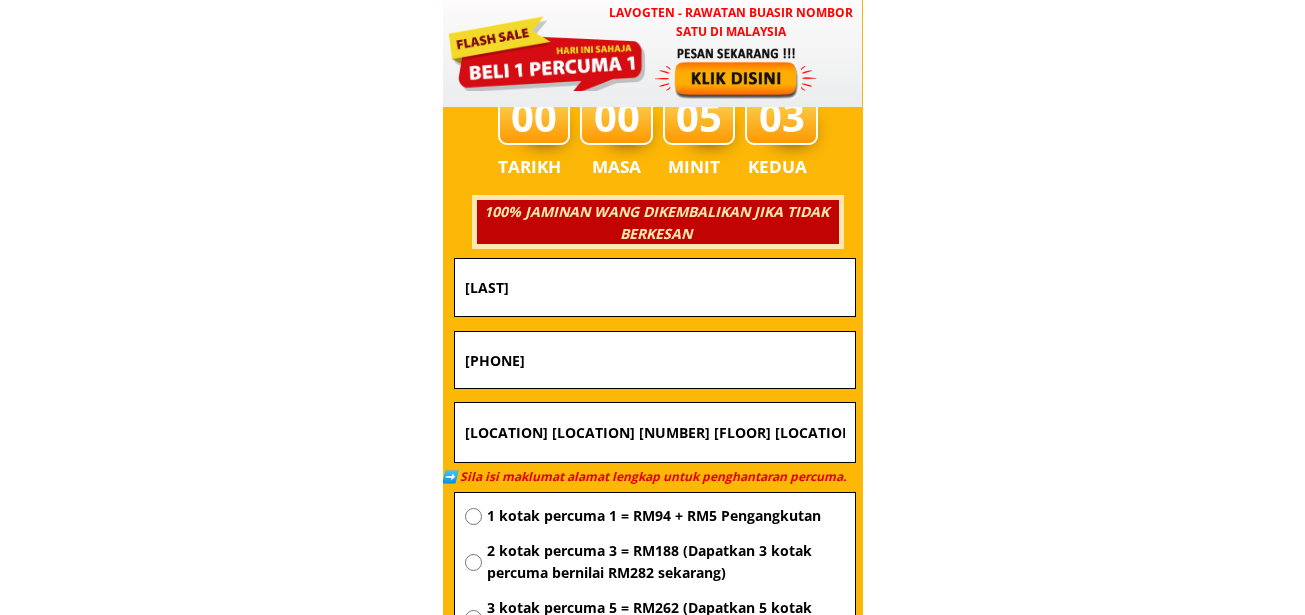 click on "[LAST_NAME]" at bounding box center [655, 287] 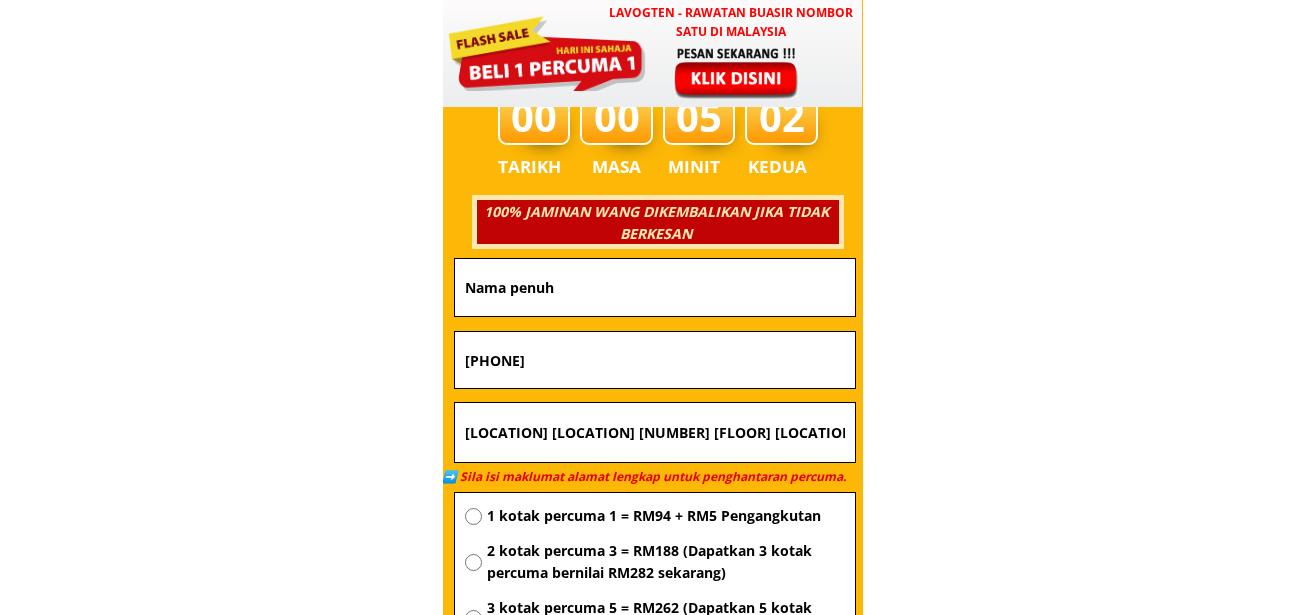 type 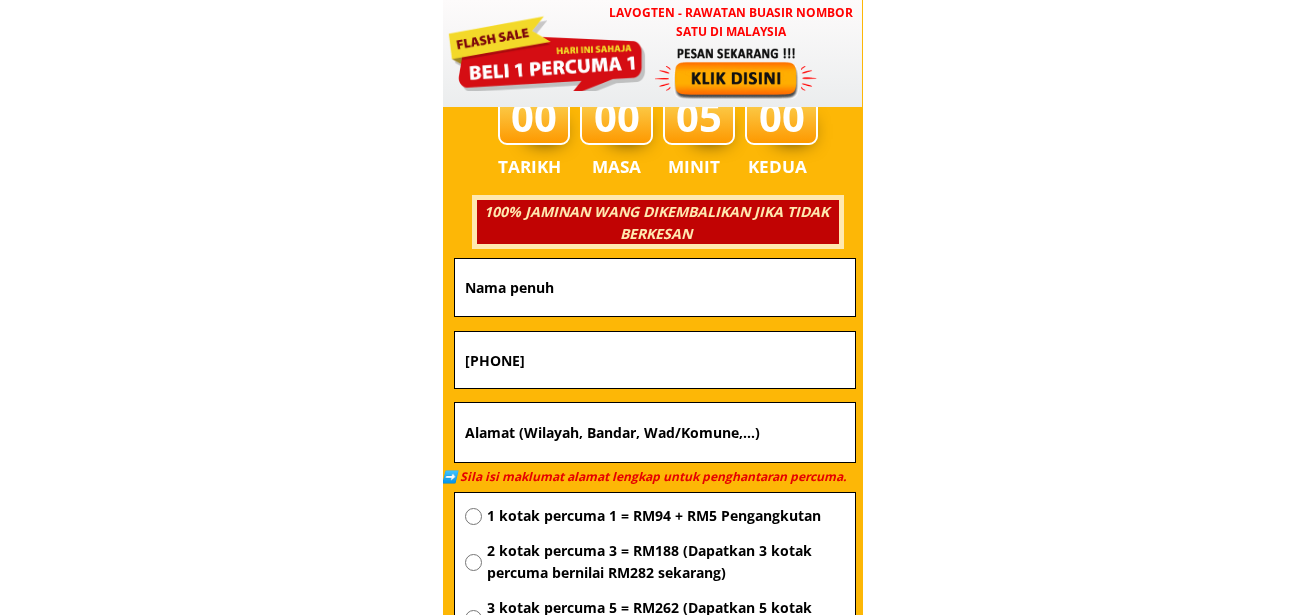 type 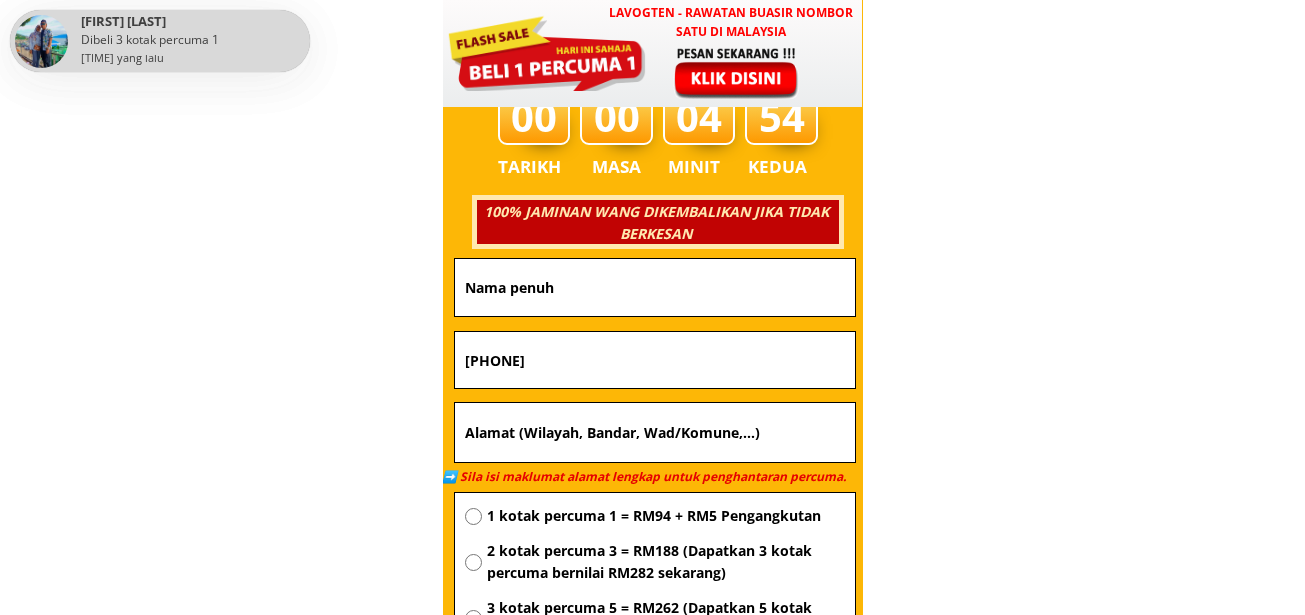 click at bounding box center (655, 287) 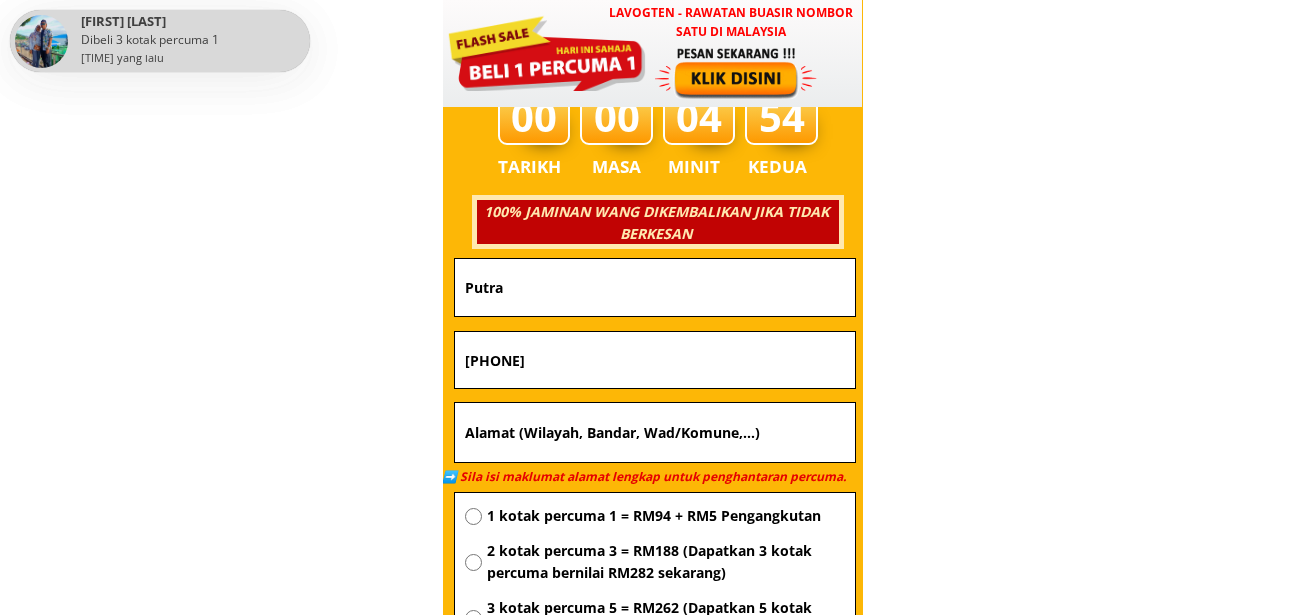 type on "Putra" 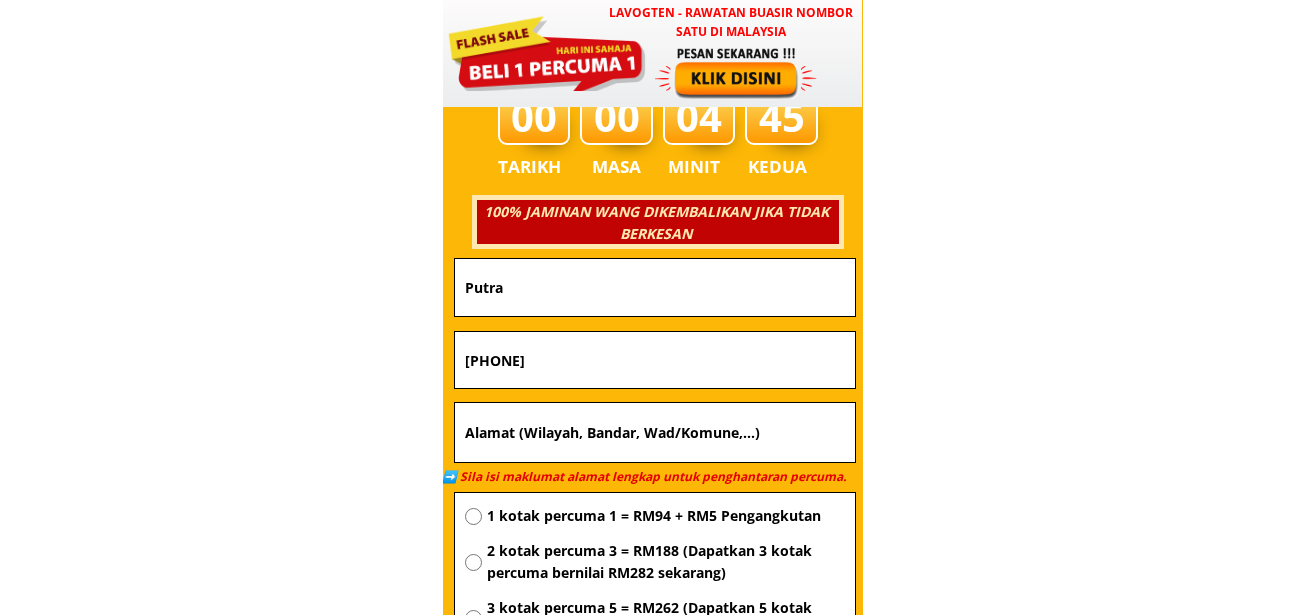 click at bounding box center [655, 433] 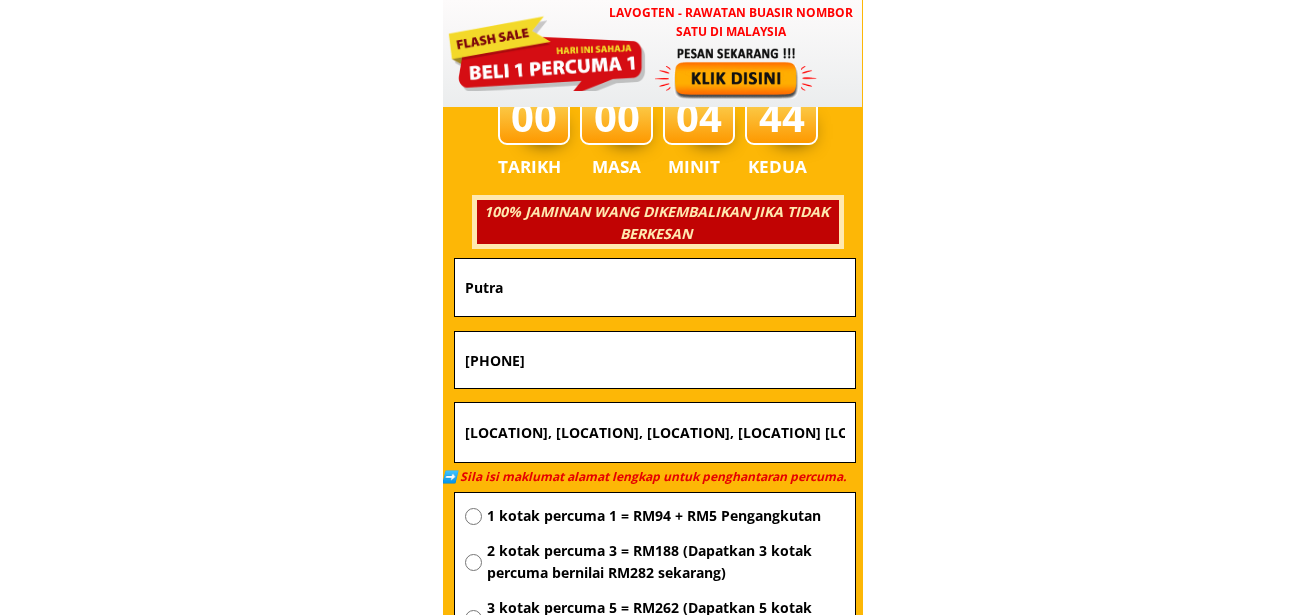 scroll, scrollTop: 0, scrollLeft: 54, axis: horizontal 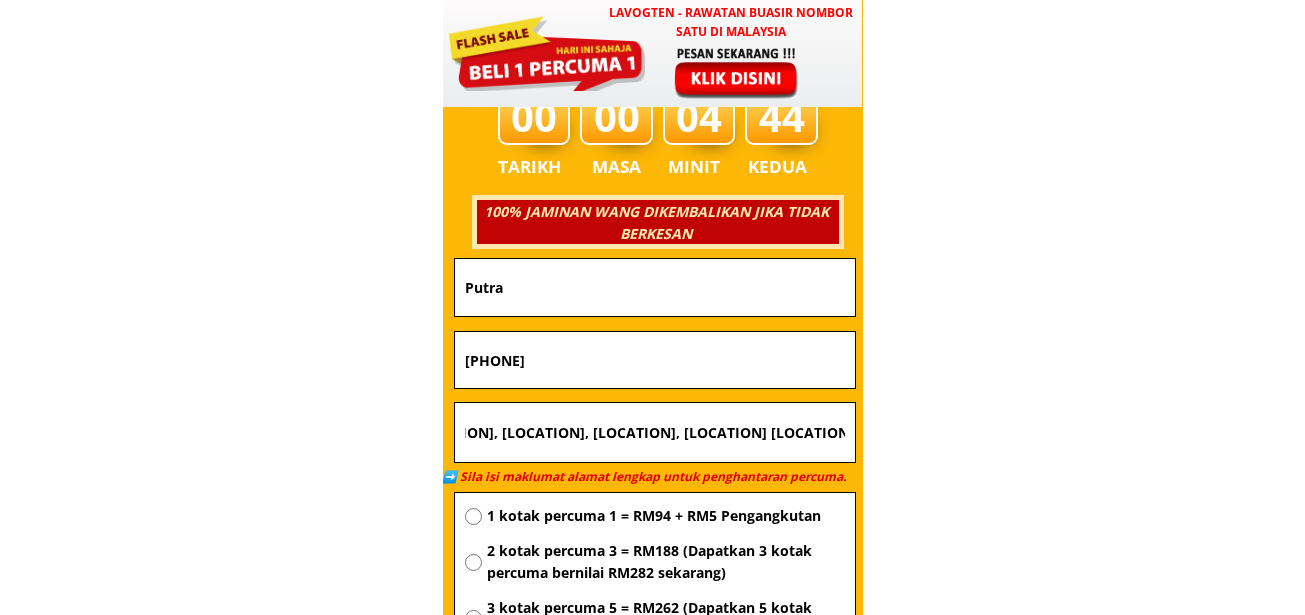 type on "Kebun karak,lanchang,pahang, tempat kerja dlm kebun karak" 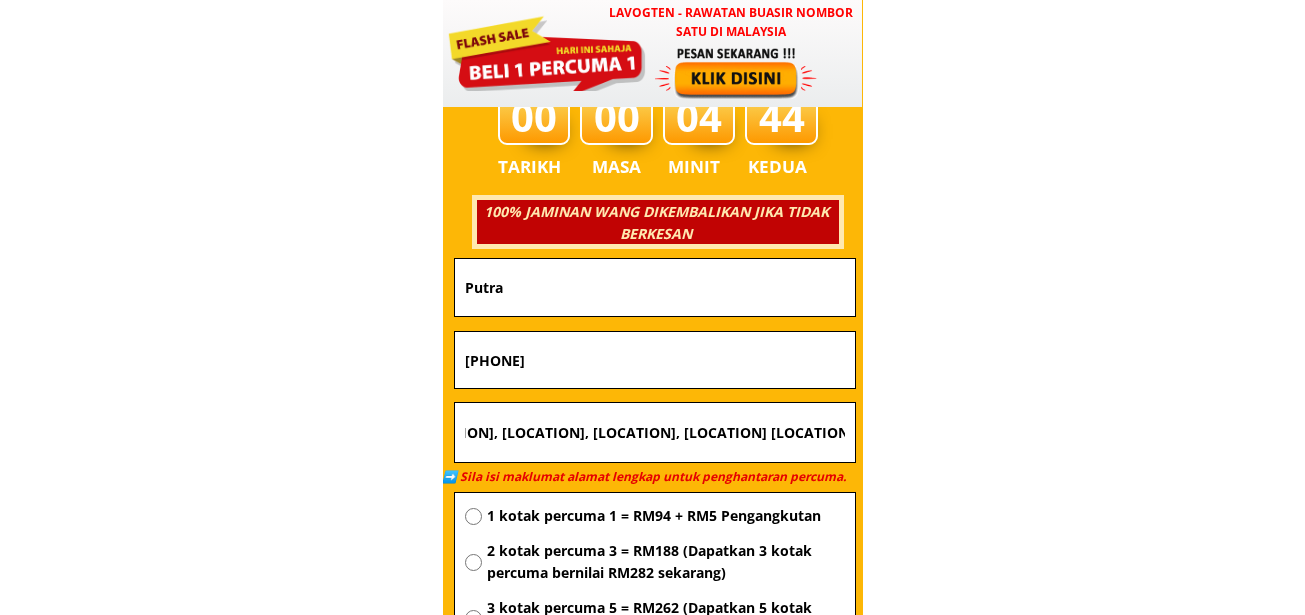 click on "1 kotak percuma 1 = RM94 + RM5 Pengangkutan" at bounding box center [666, 516] 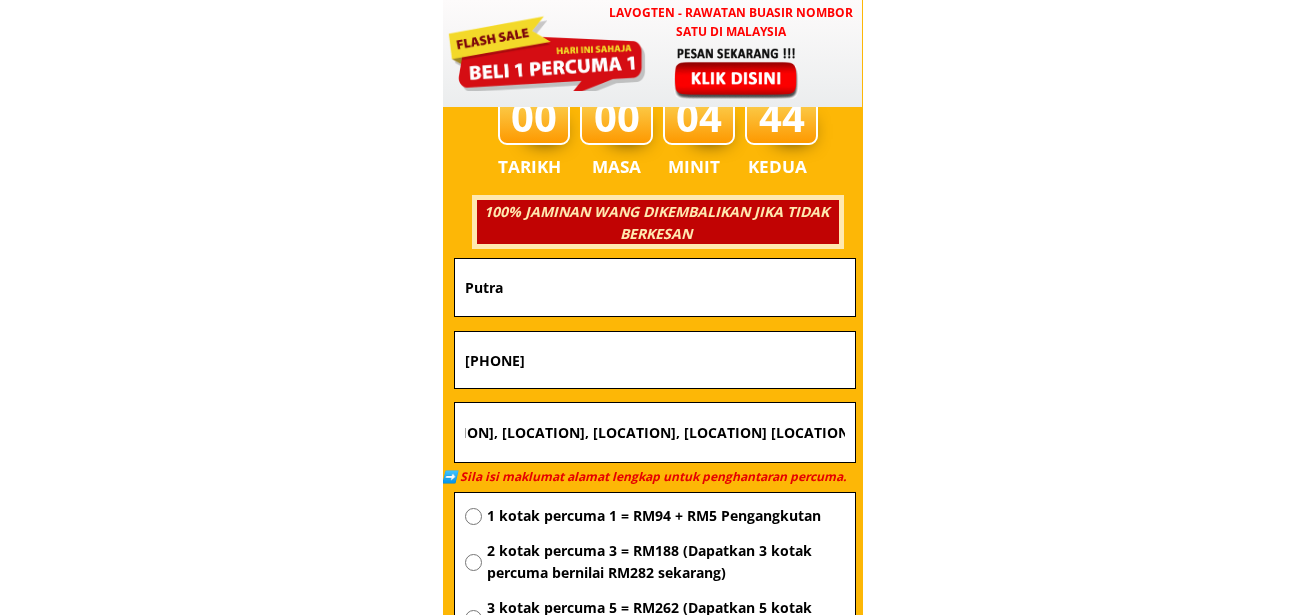 radio on "true" 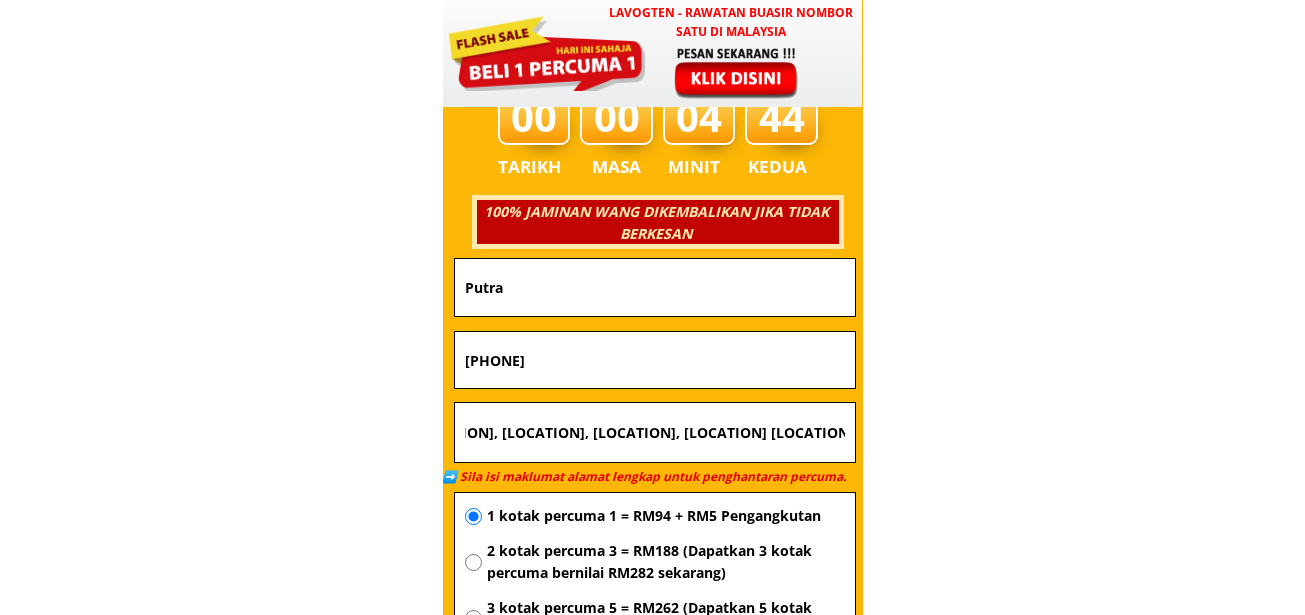 scroll, scrollTop: 0, scrollLeft: 0, axis: both 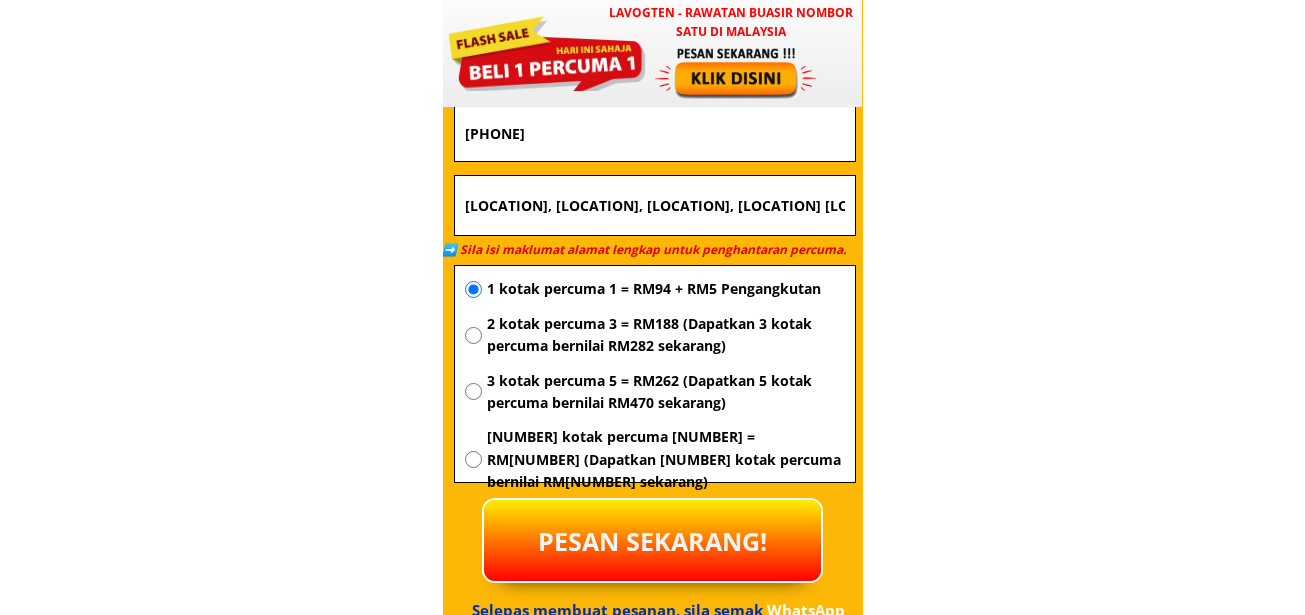 click on "PESAN SEKARANG!" at bounding box center [652, 540] 